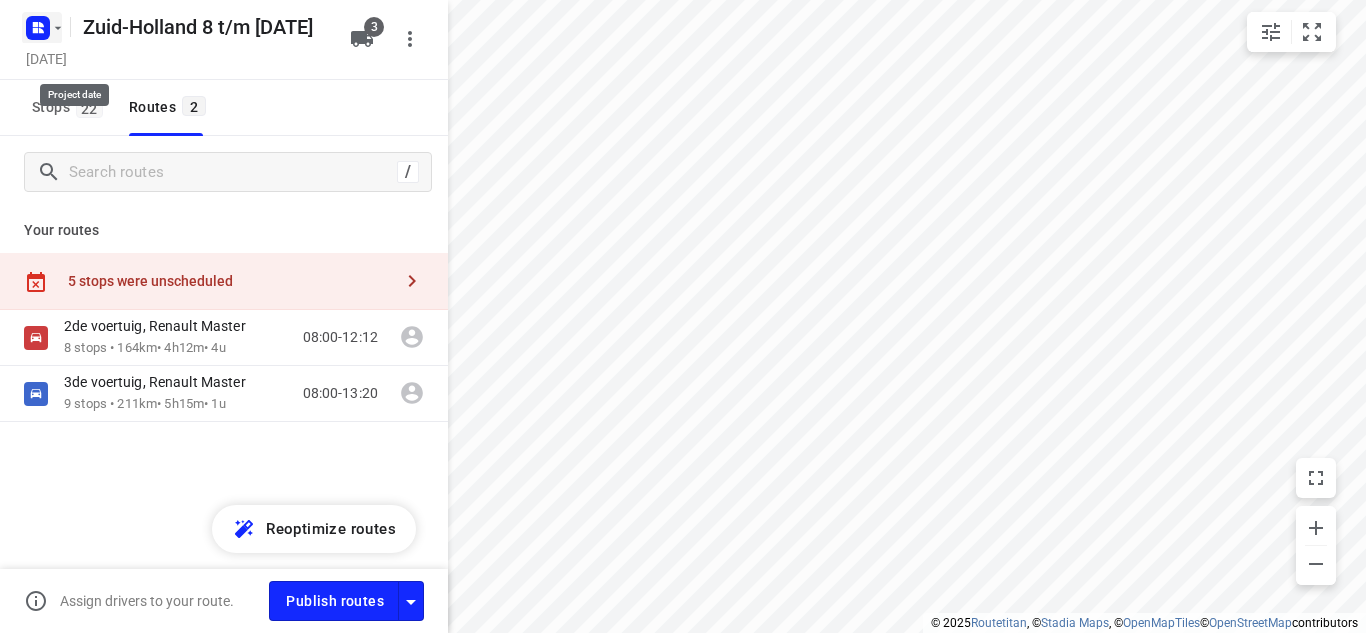 scroll, scrollTop: 0, scrollLeft: 0, axis: both 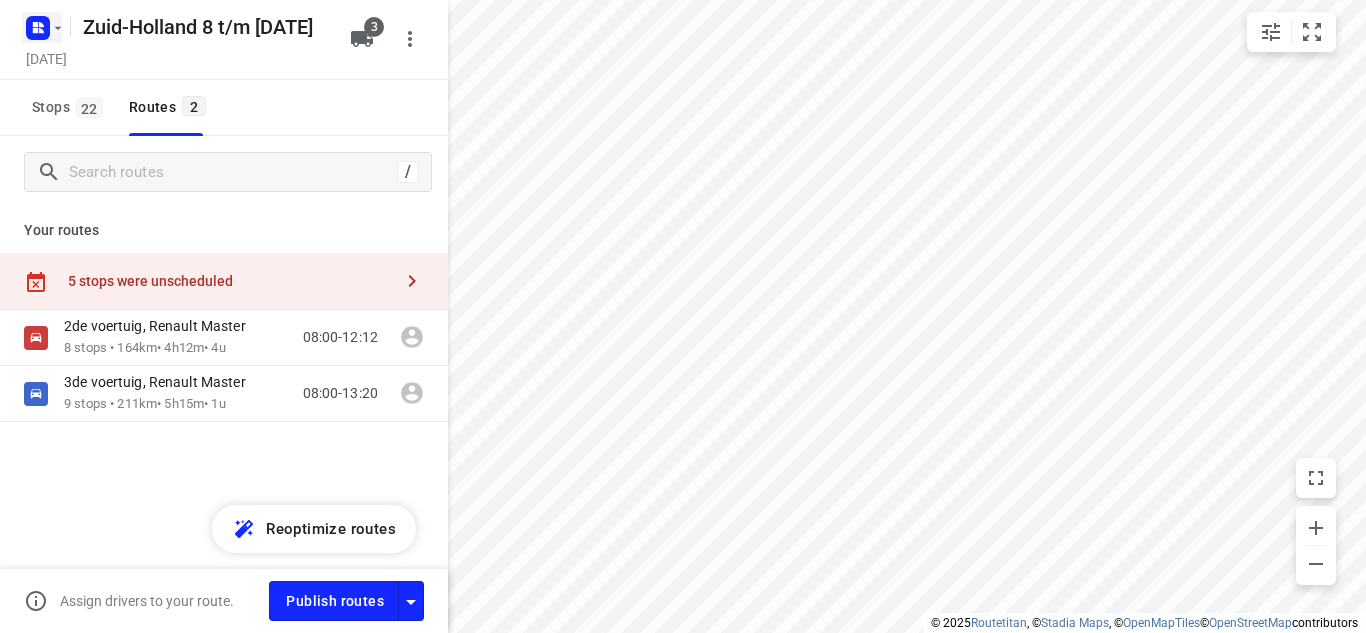 click 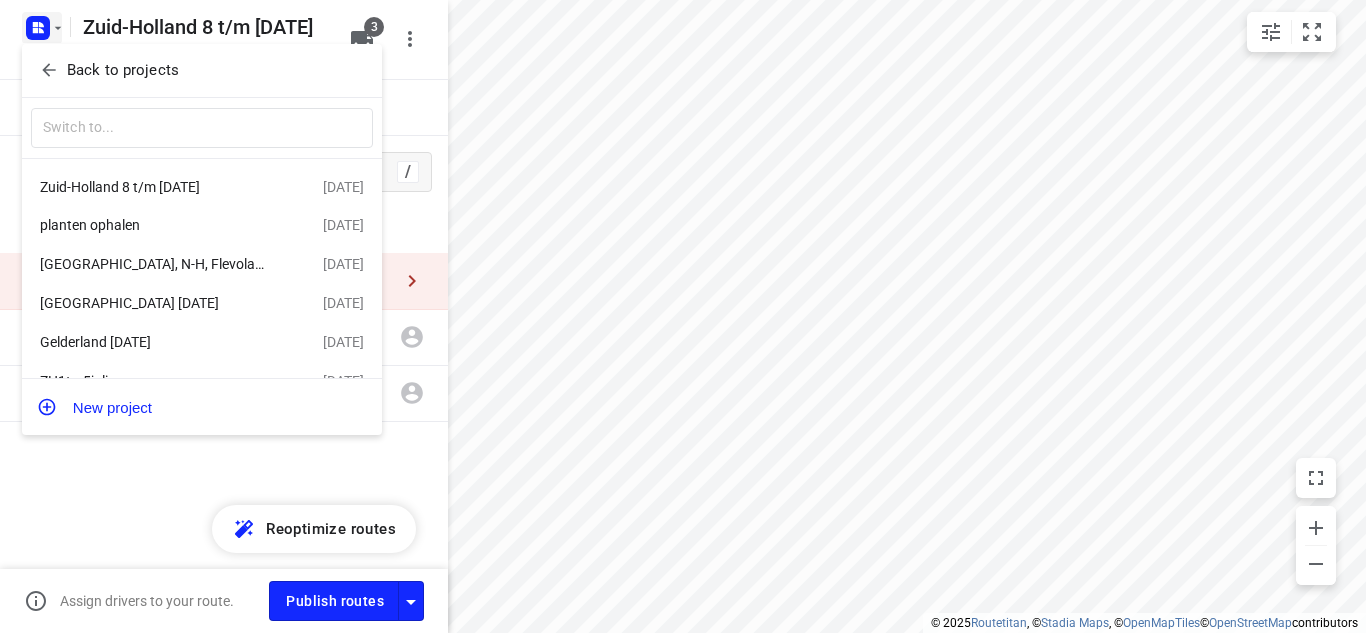 click on "[GEOGRAPHIC_DATA], N-H, Flevoland [DATE]" at bounding box center [155, 264] 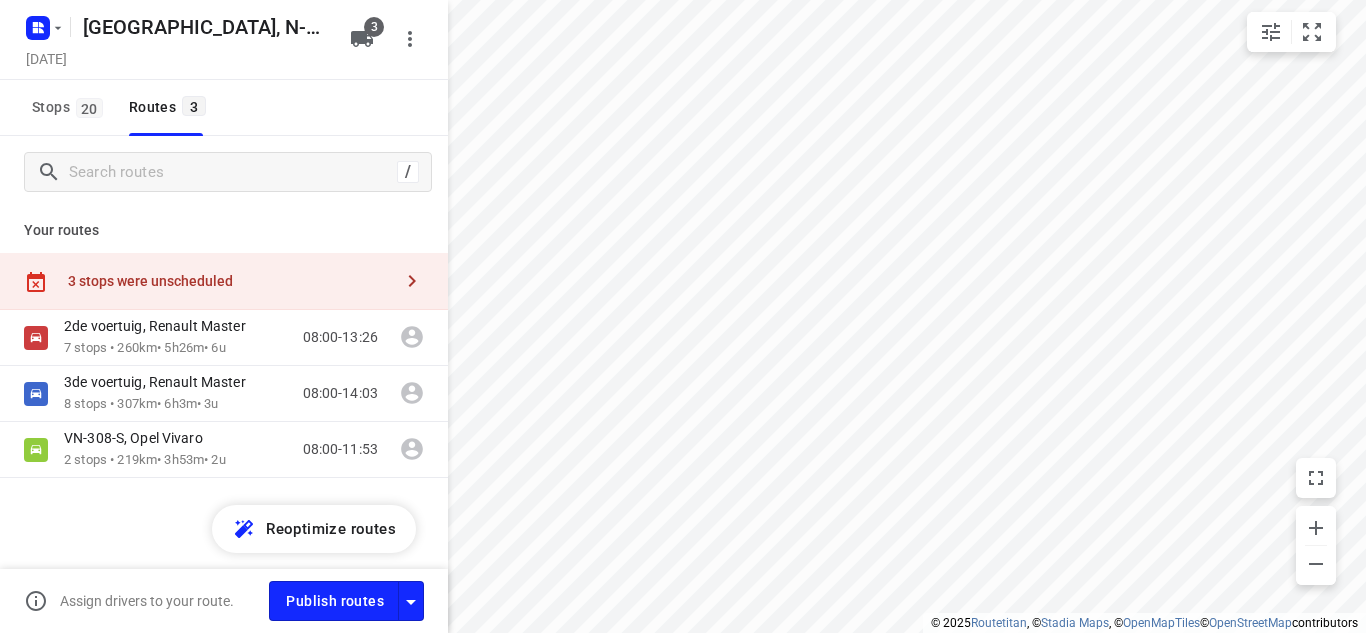 type on "distance" 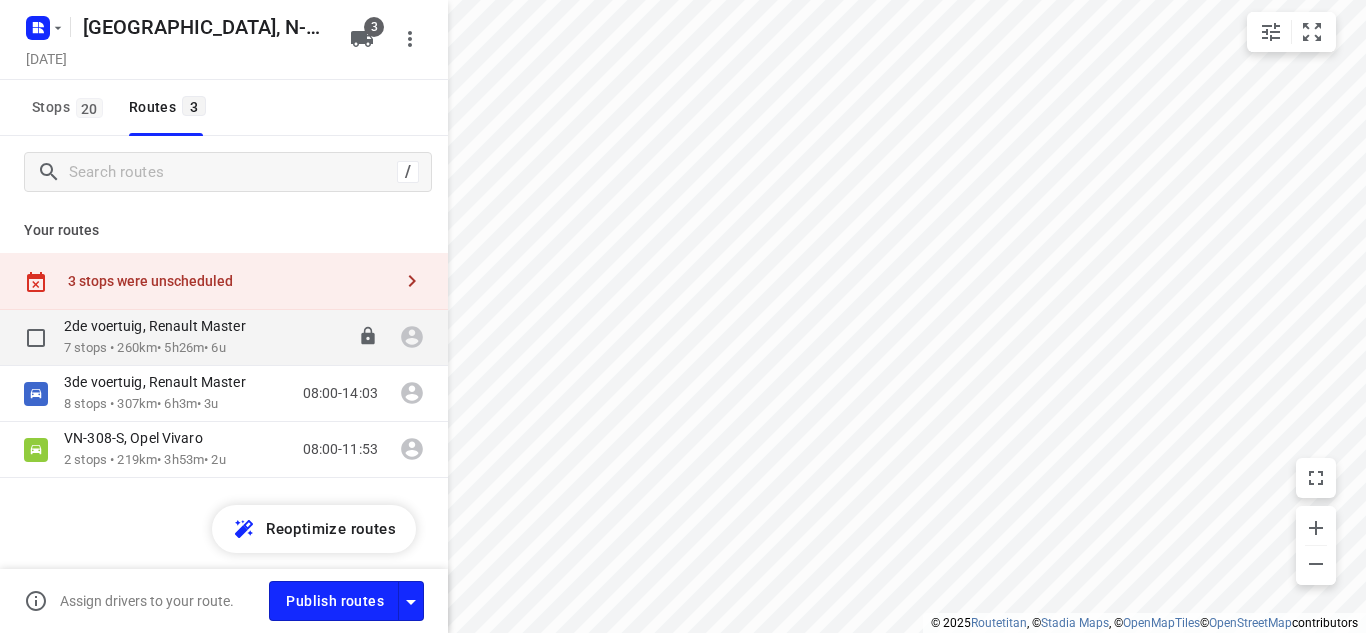 click on "7   stops •   260km  •   5h26m  • 6u" at bounding box center [165, 348] 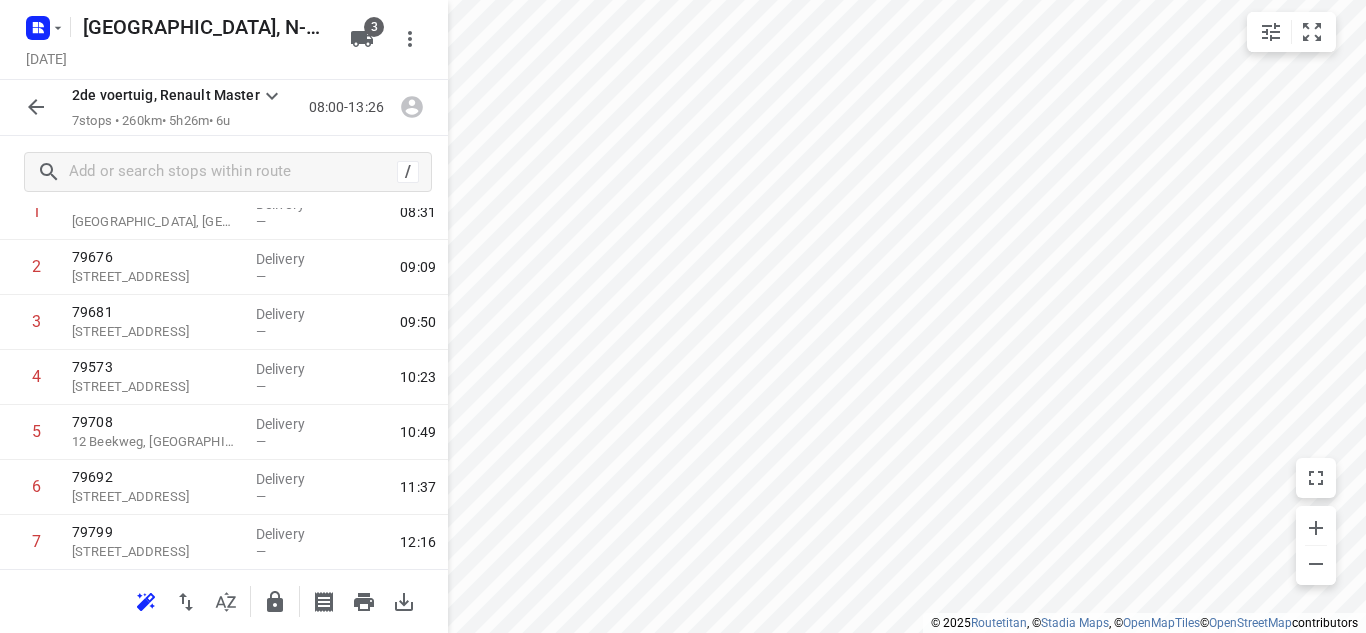 scroll, scrollTop: 178, scrollLeft: 0, axis: vertical 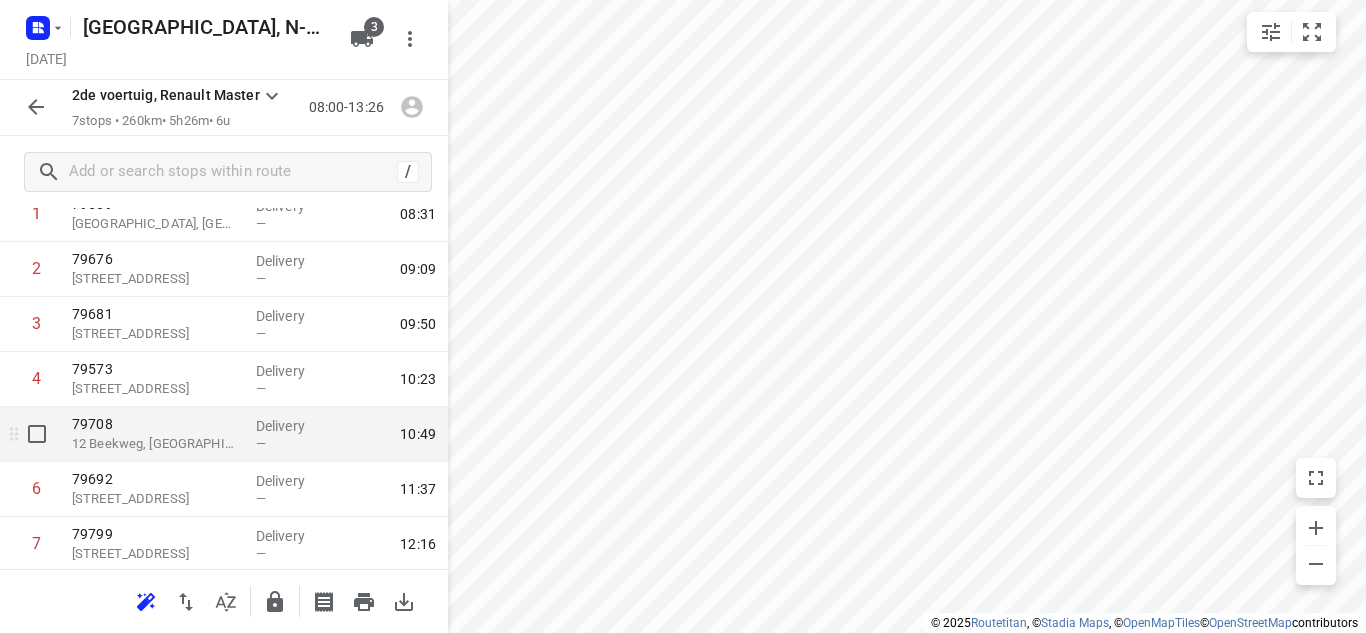click on "79708" at bounding box center [156, 424] 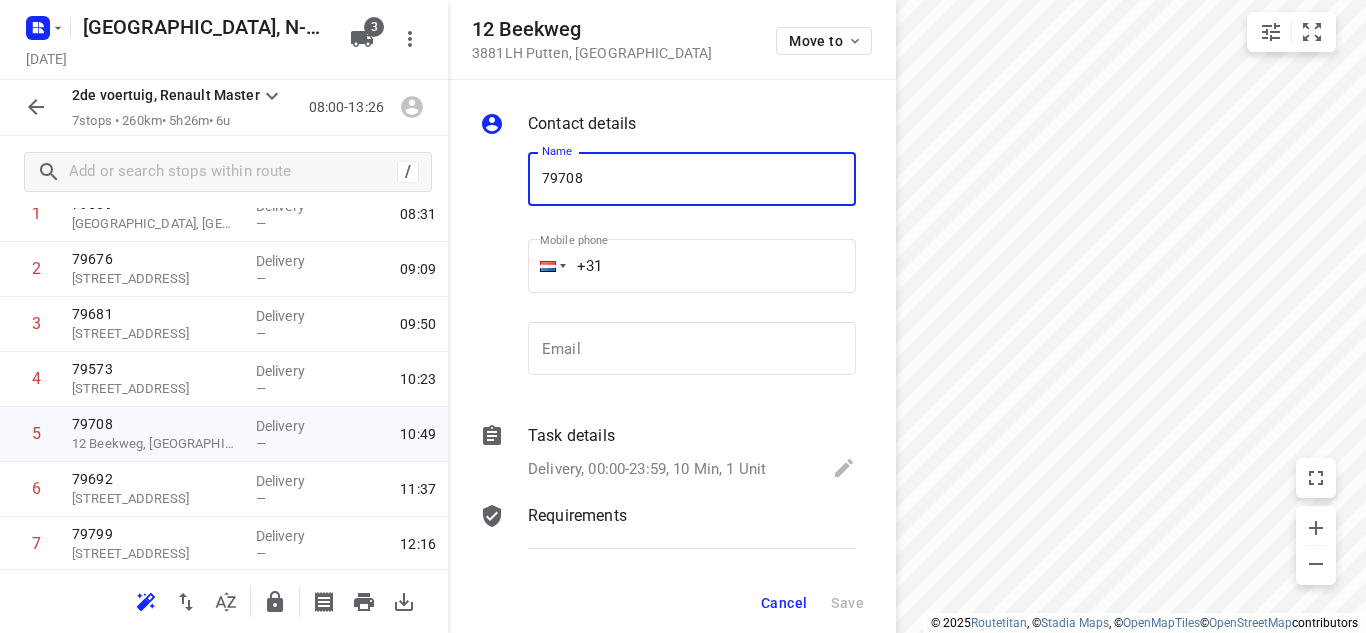click on "Cancel" at bounding box center (784, 603) 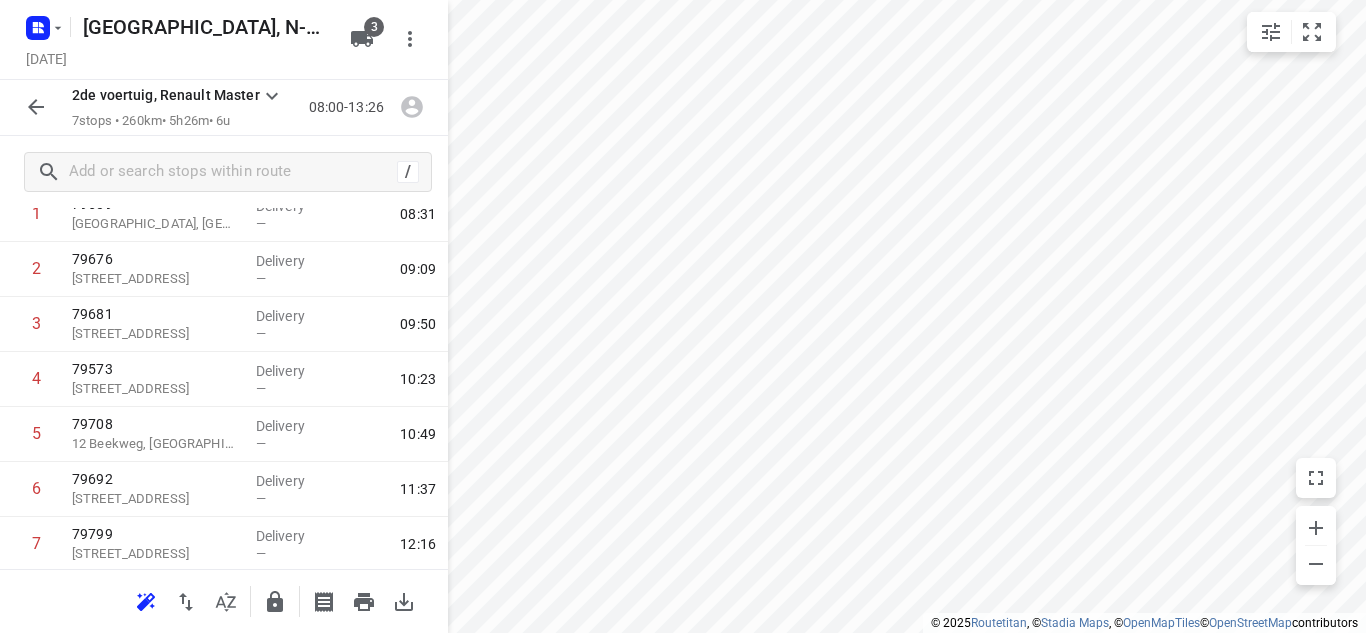click 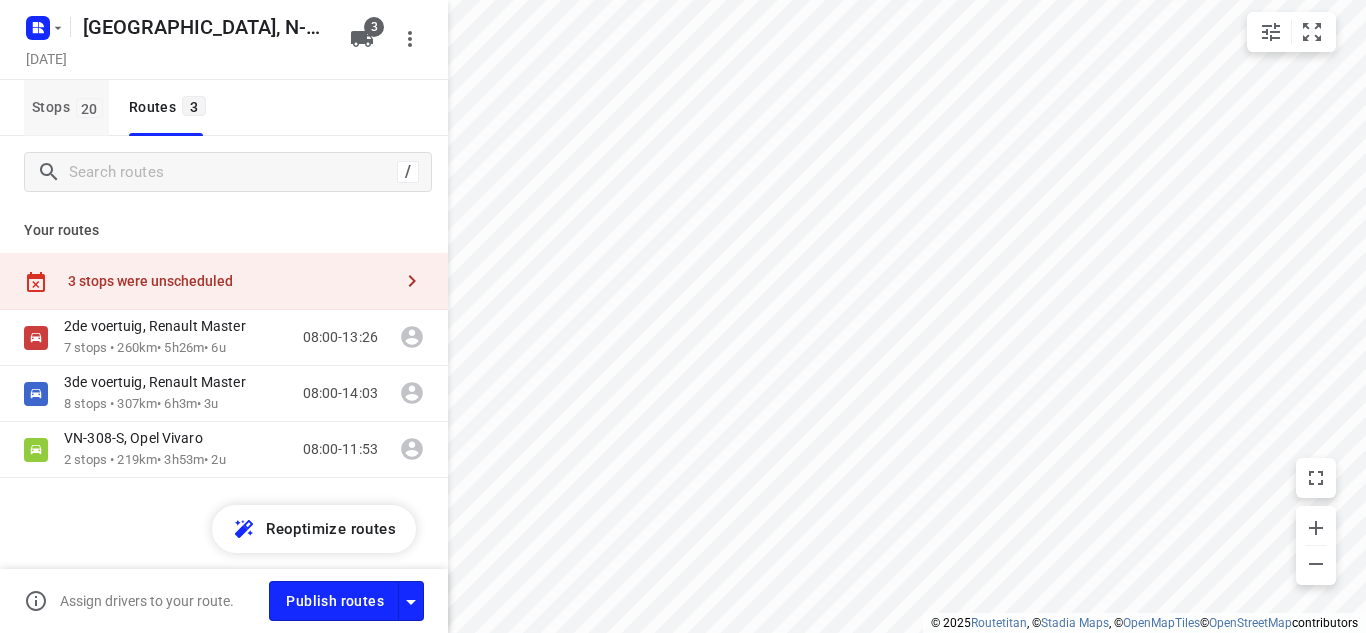 click on "Stops 20" at bounding box center [70, 107] 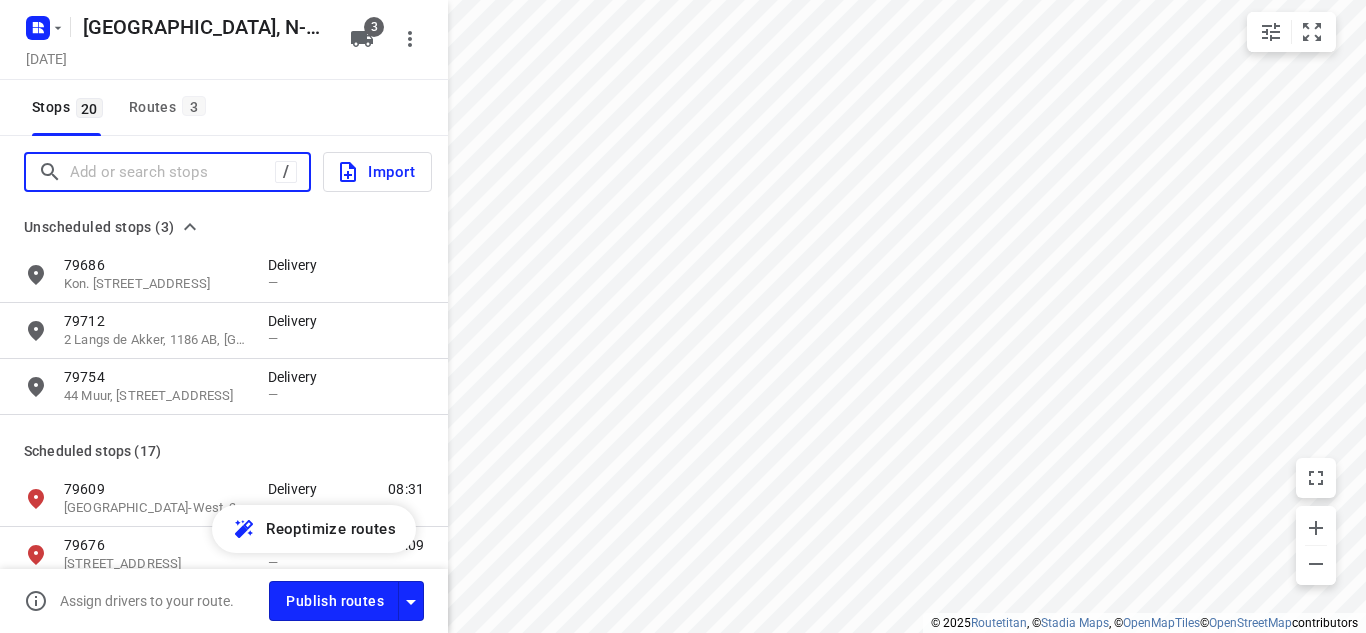 click at bounding box center [172, 172] 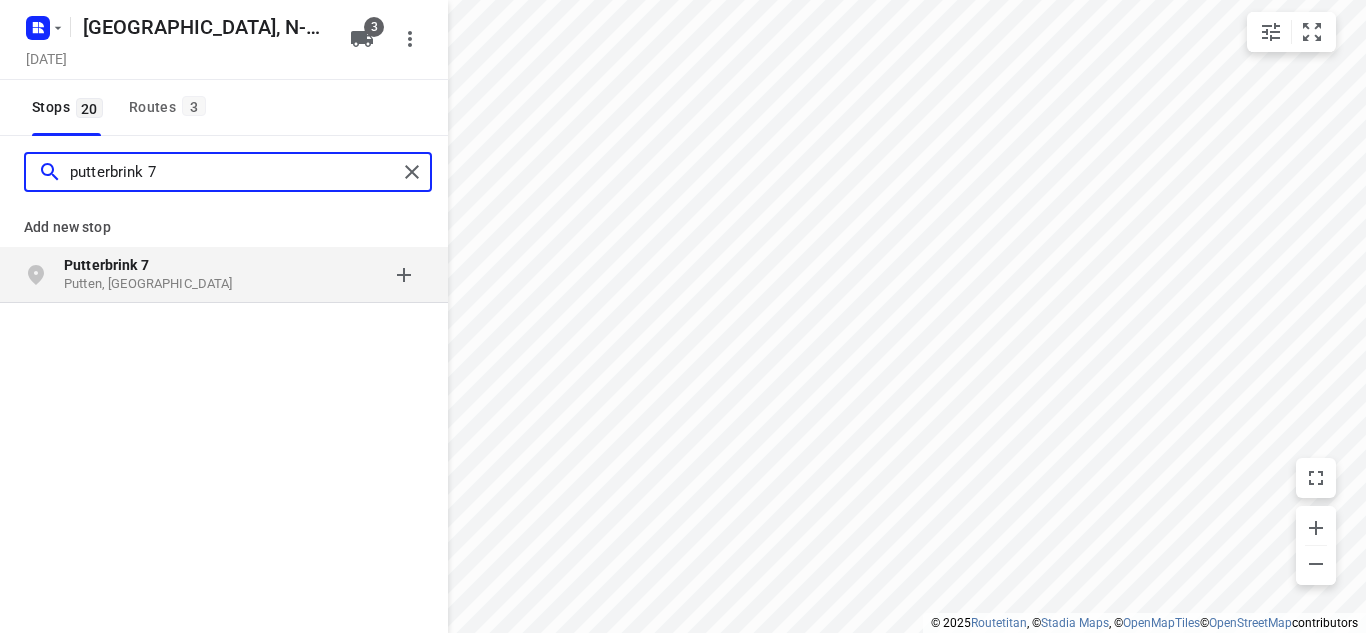 type on "putterbrink 7" 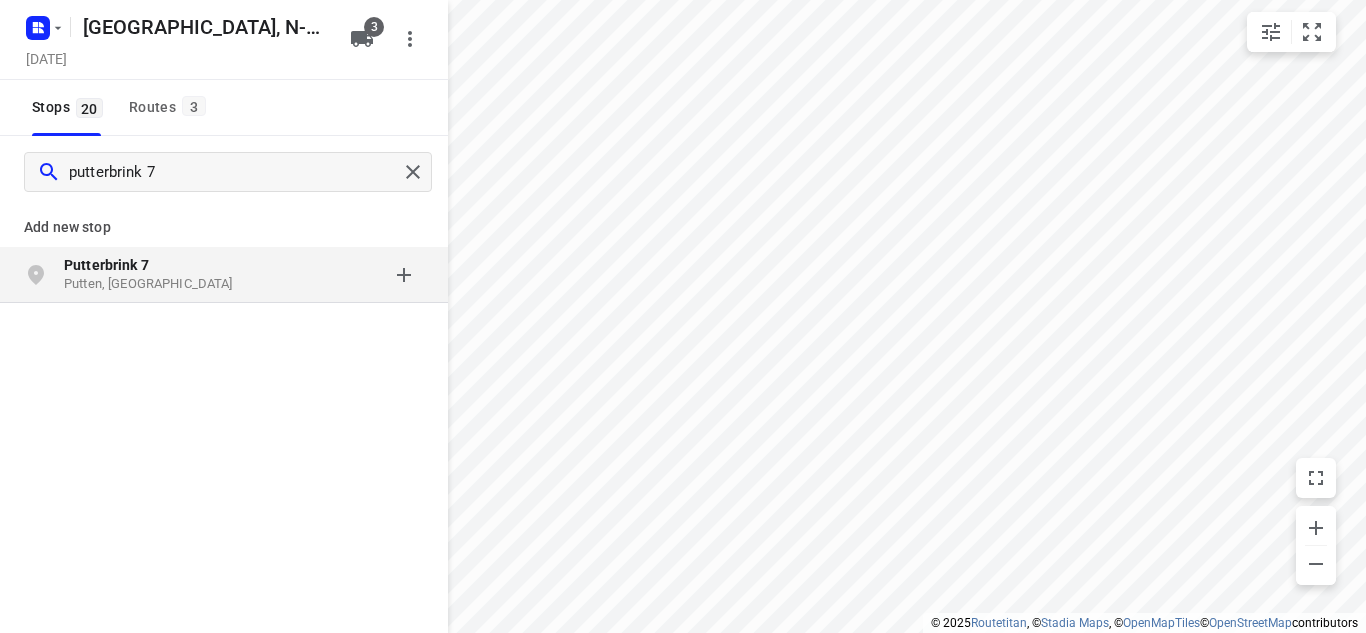click on "Putterbrink 7" 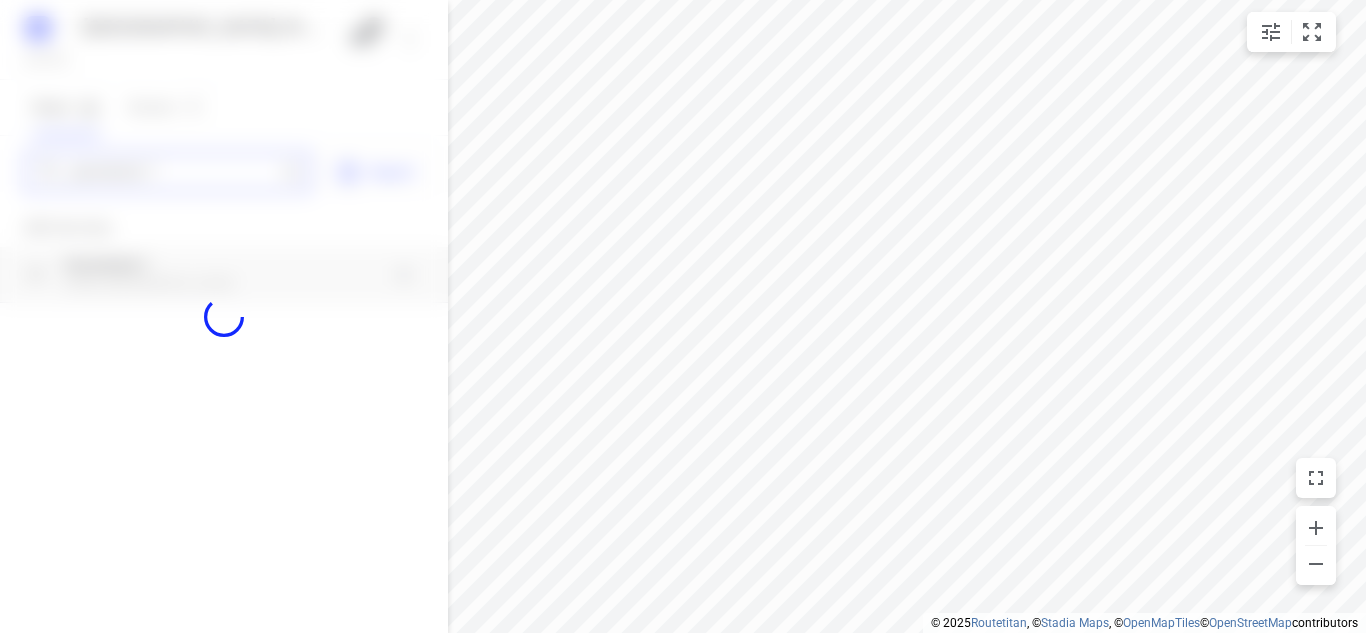 type 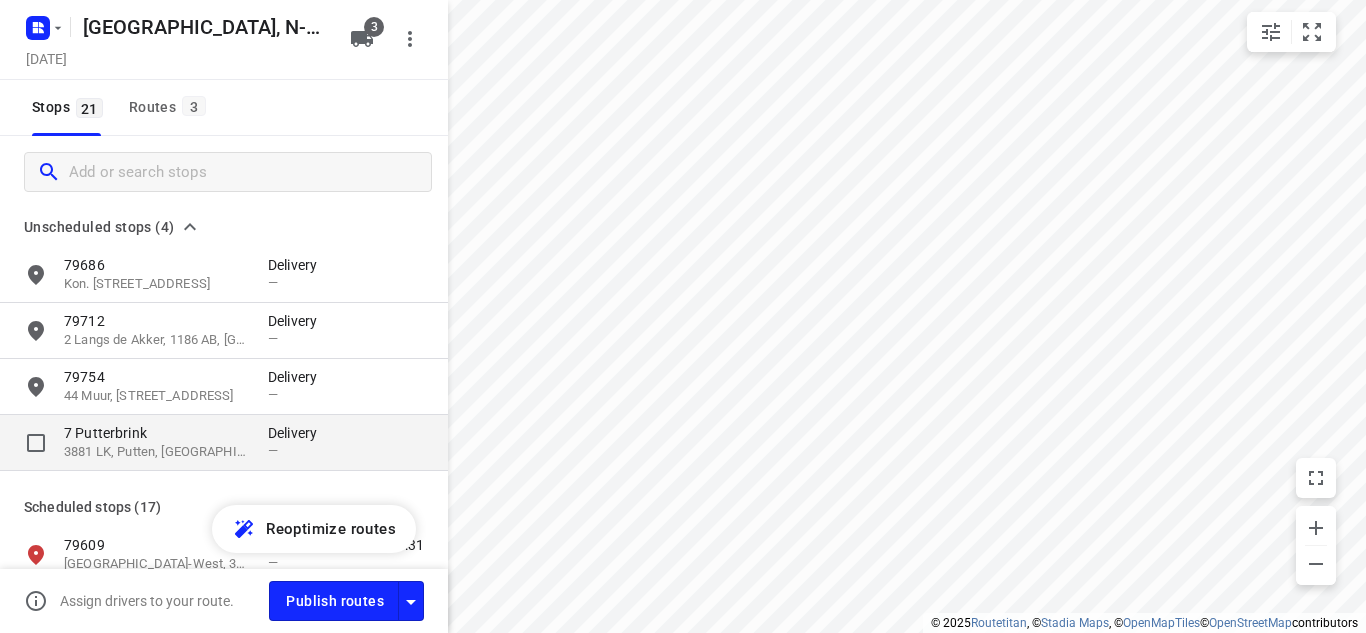click on "3881 LK, Putten, [GEOGRAPHIC_DATA]" at bounding box center [156, 452] 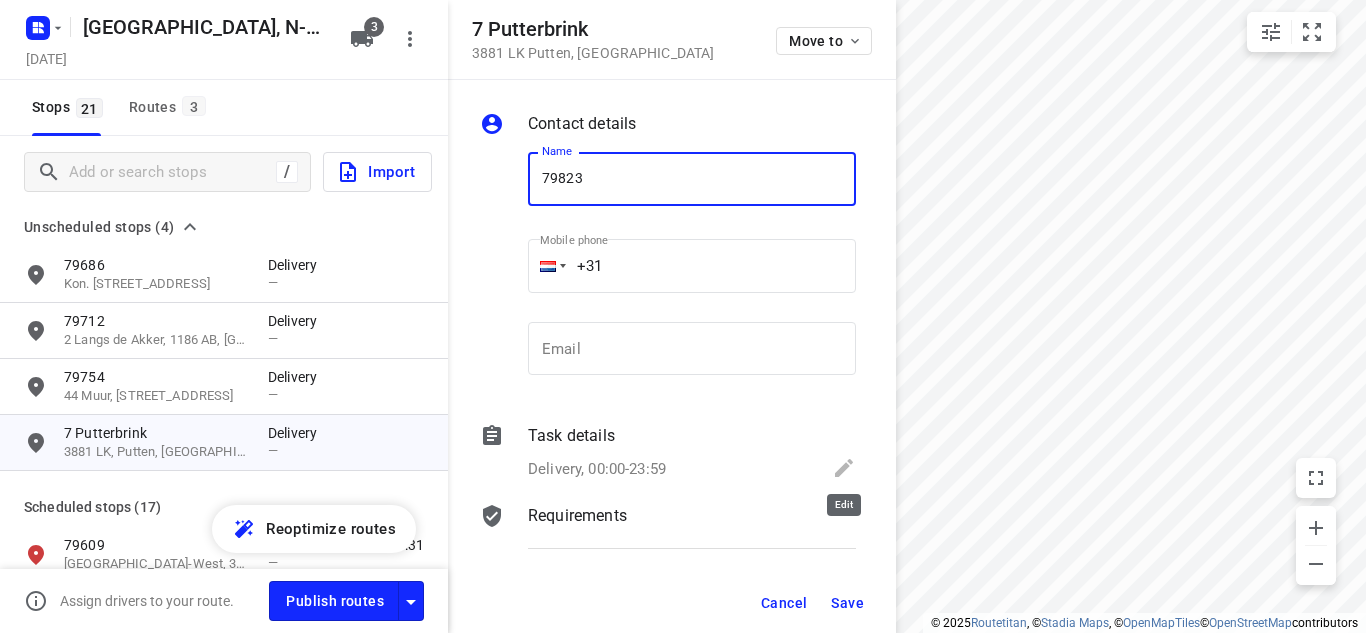 type on "79823" 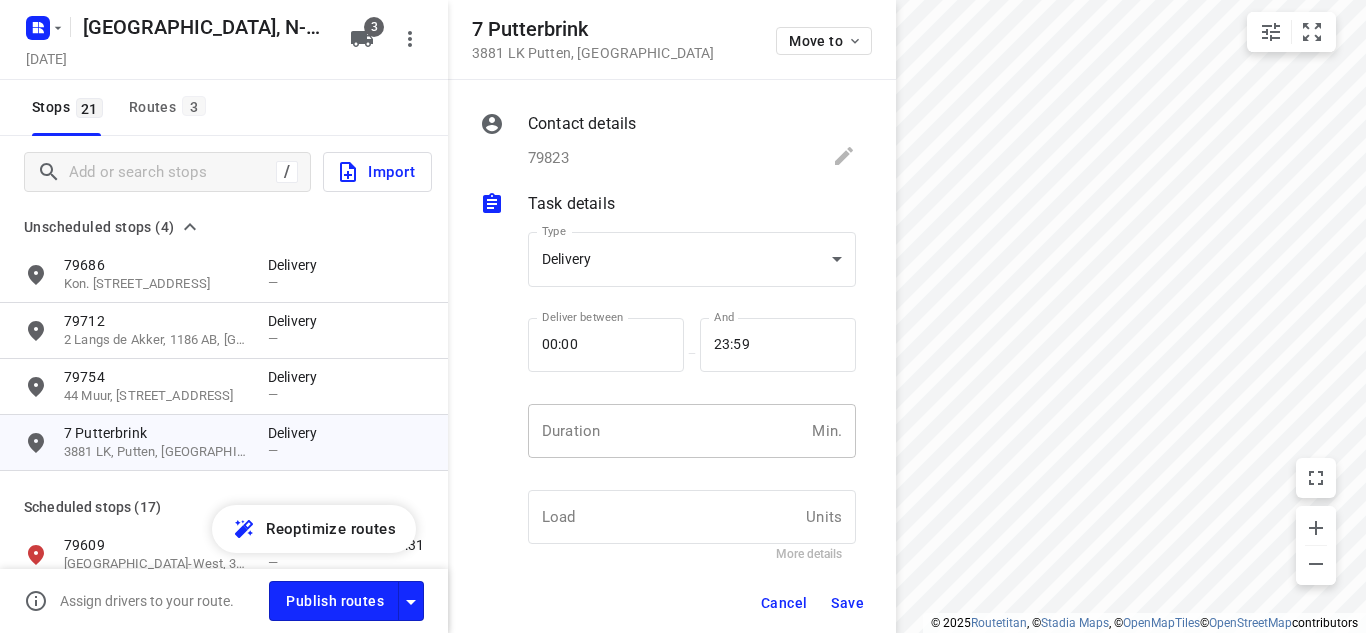 click at bounding box center (666, 431) 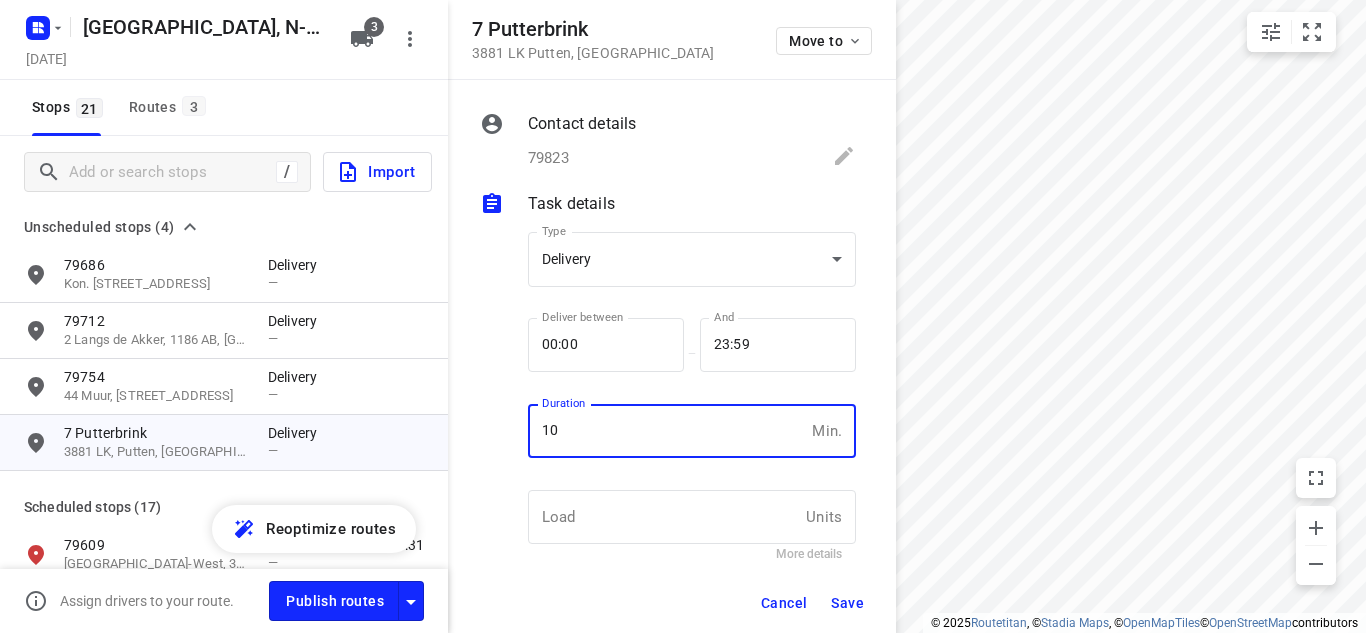 type on "10" 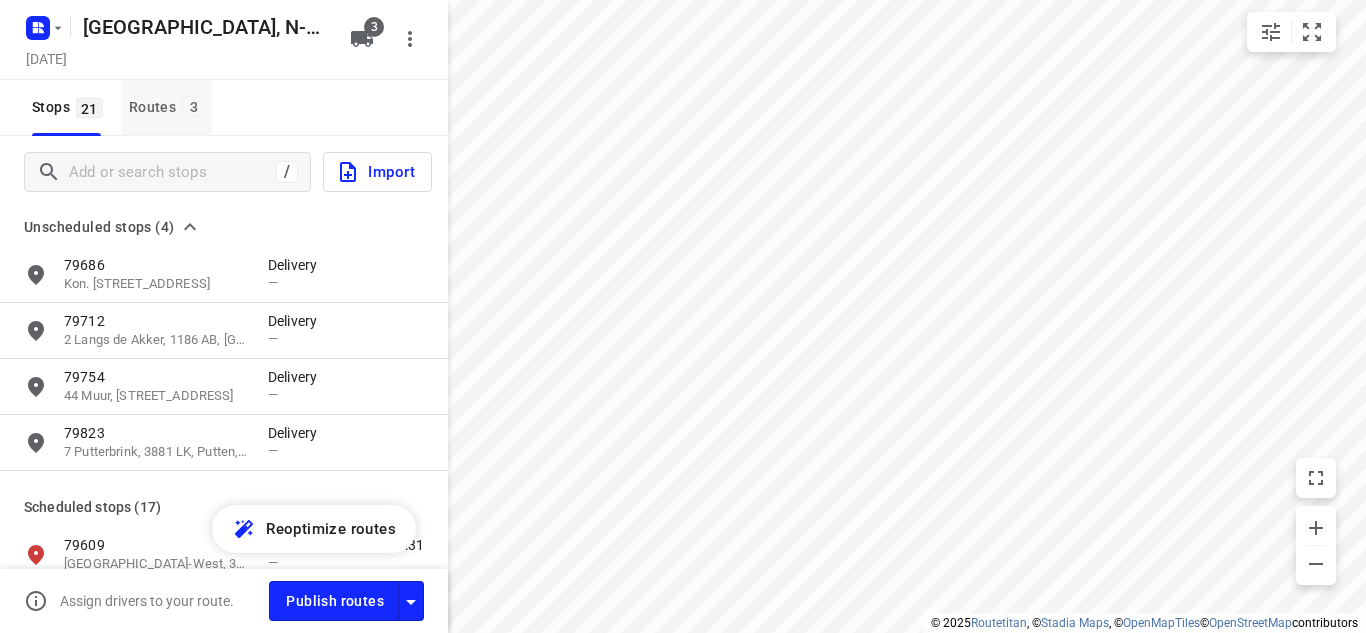 click on "Routes 3" at bounding box center [170, 107] 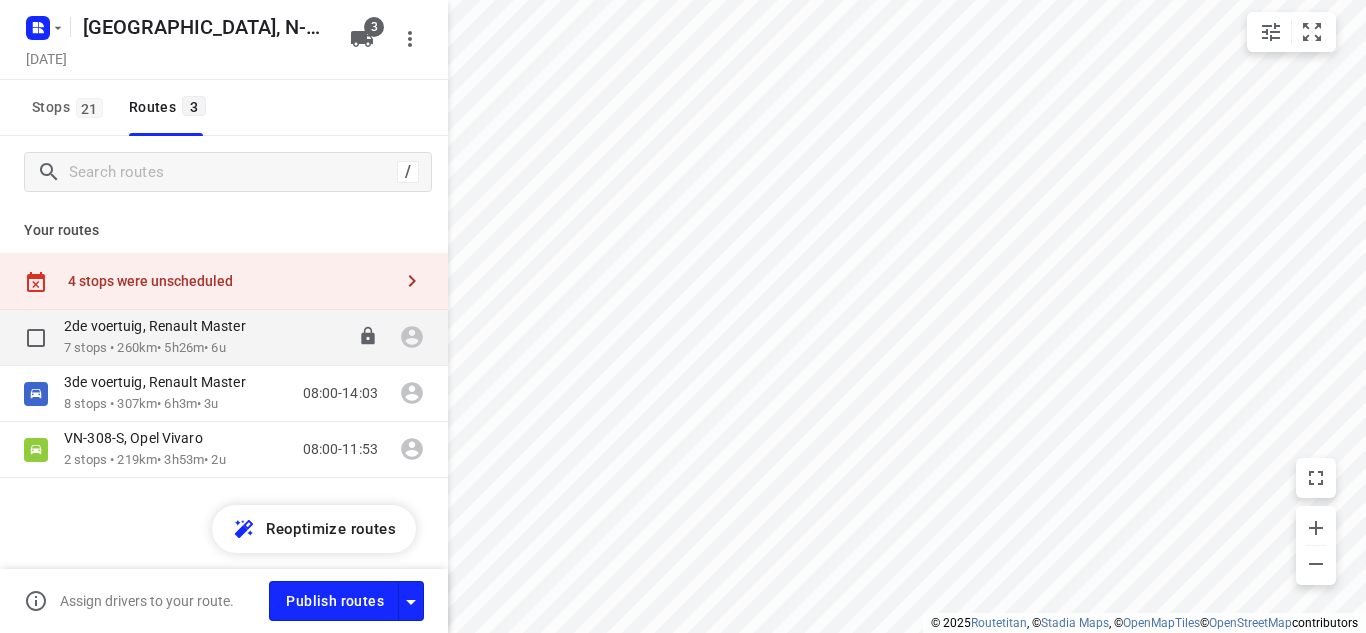 click on "2de voertuig, Renault Master" at bounding box center (161, 326) 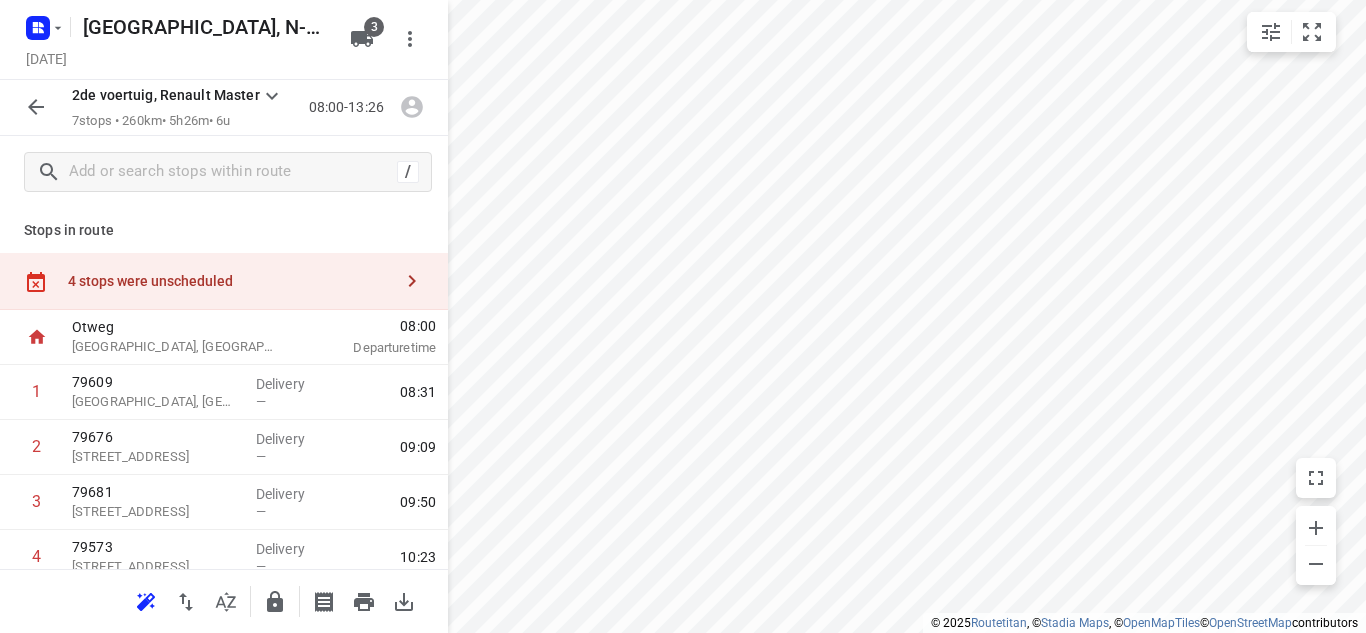click on "[GEOGRAPHIC_DATA], [GEOGRAPHIC_DATA]" at bounding box center [176, 347] 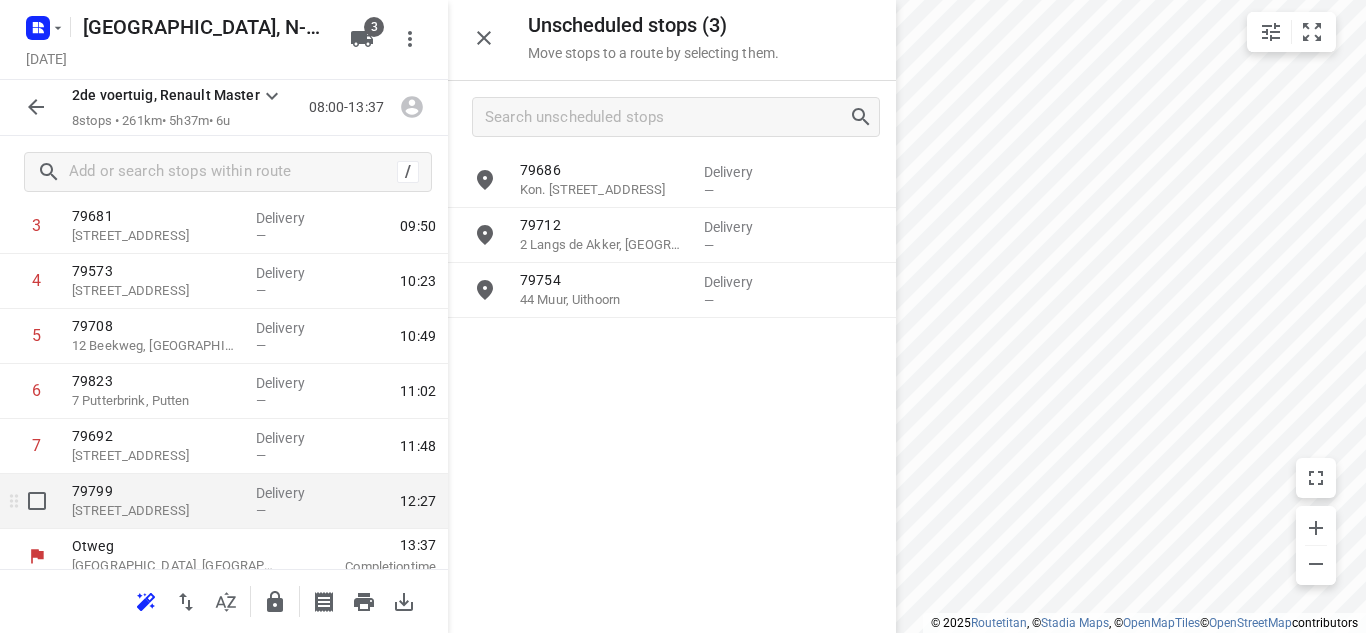 scroll, scrollTop: 291, scrollLeft: 0, axis: vertical 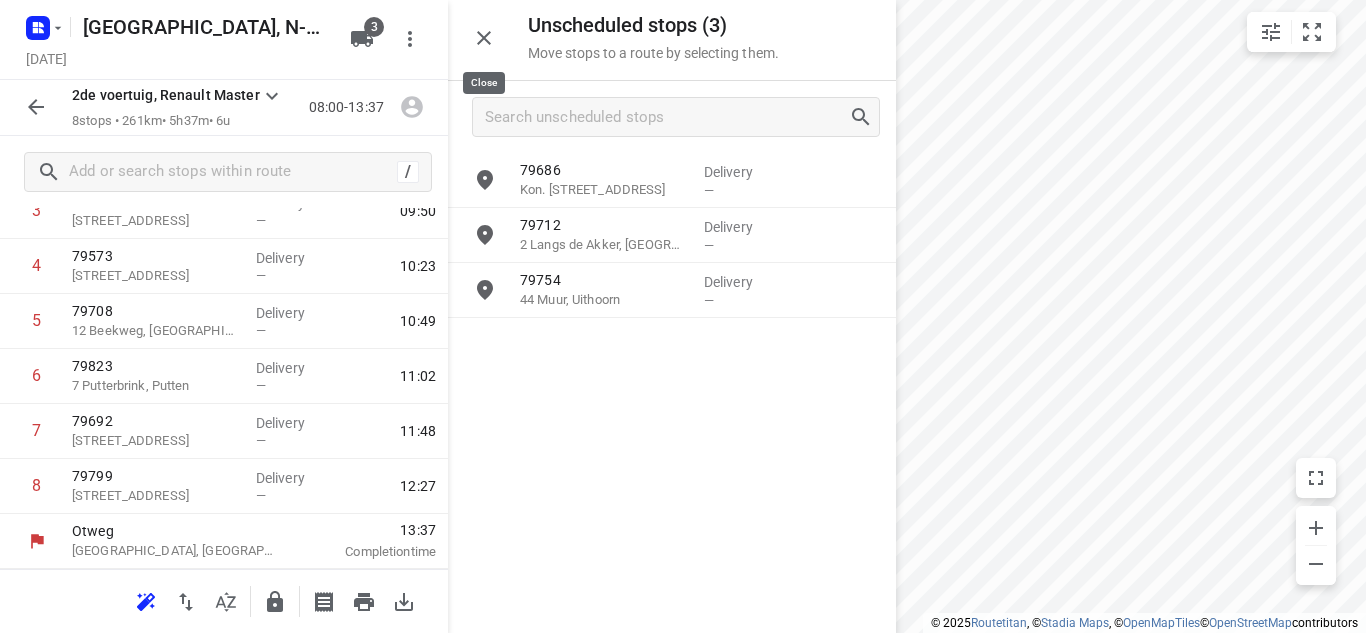 click 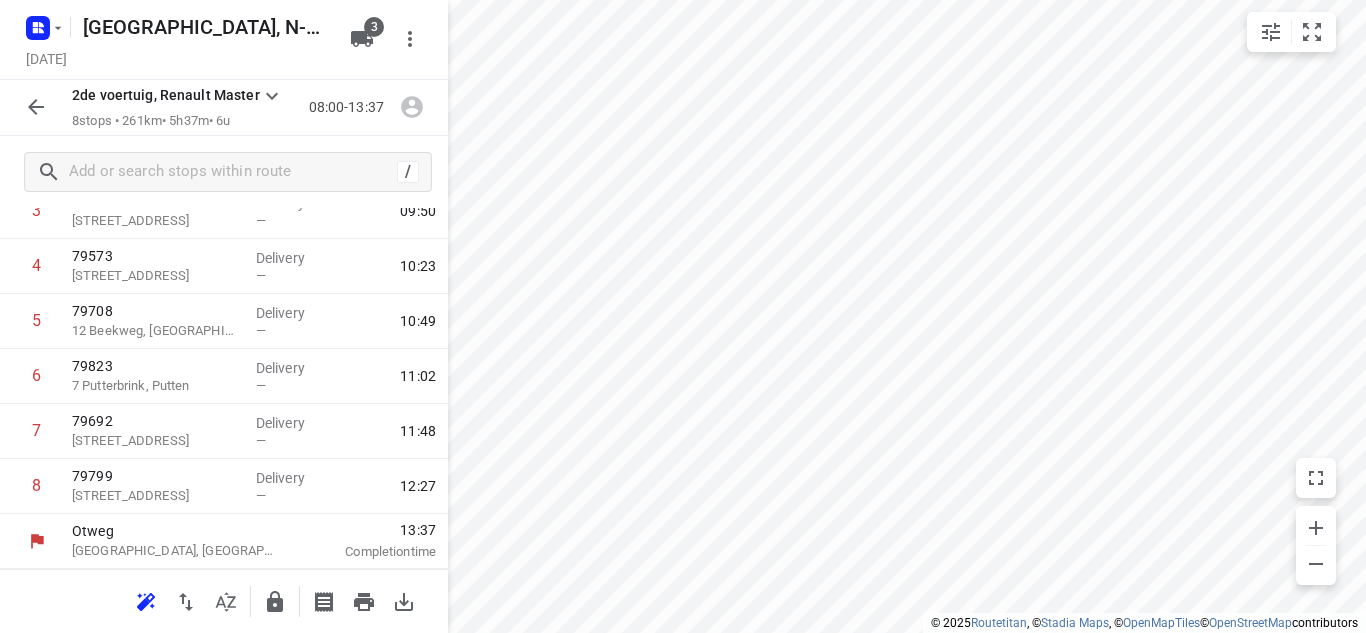 click 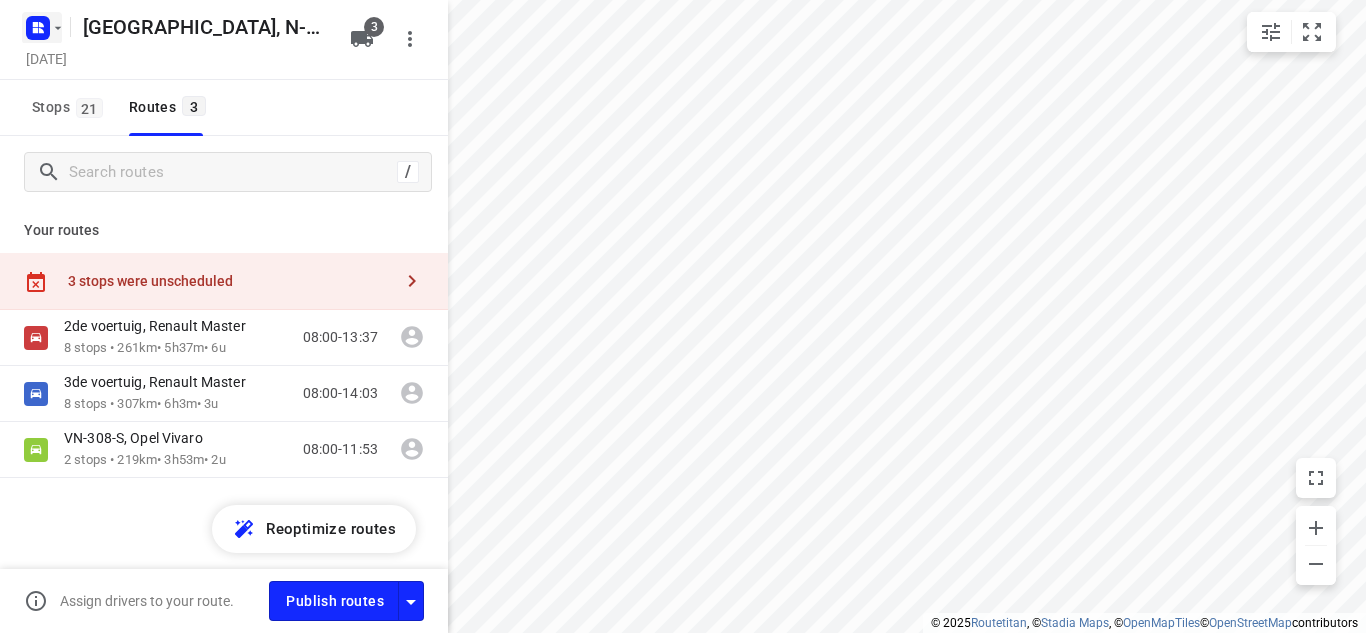 click 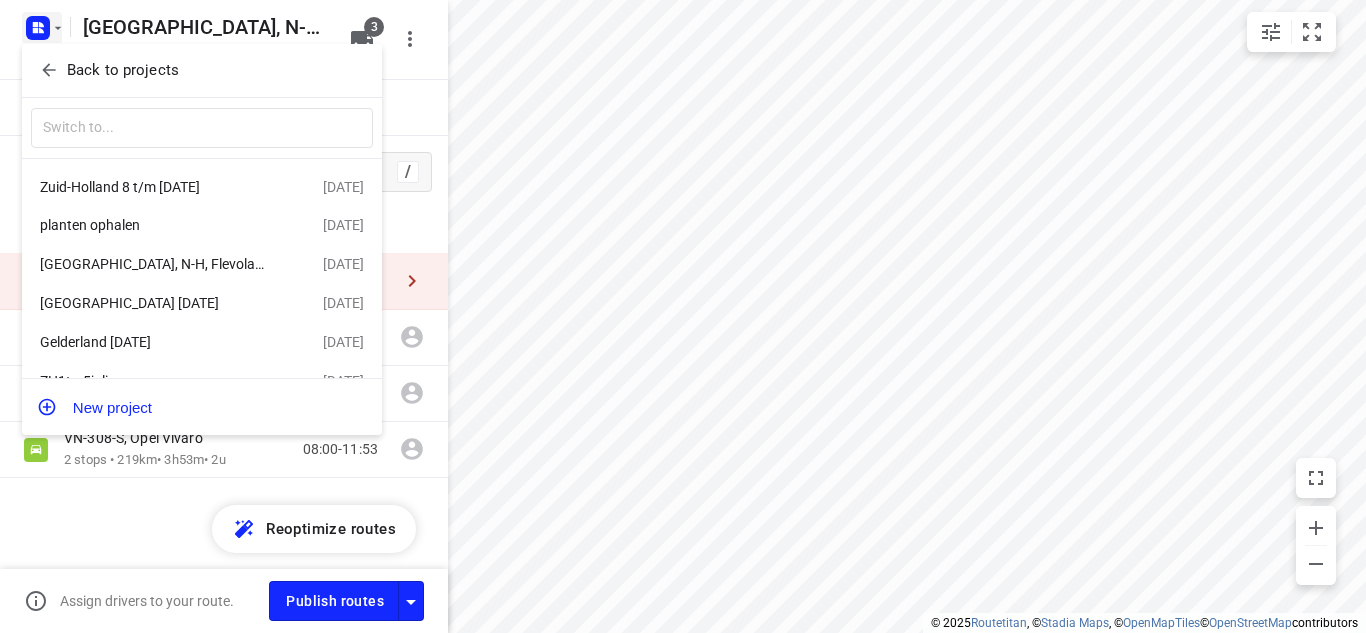 click on "[GEOGRAPHIC_DATA] [DATE]" at bounding box center (155, 303) 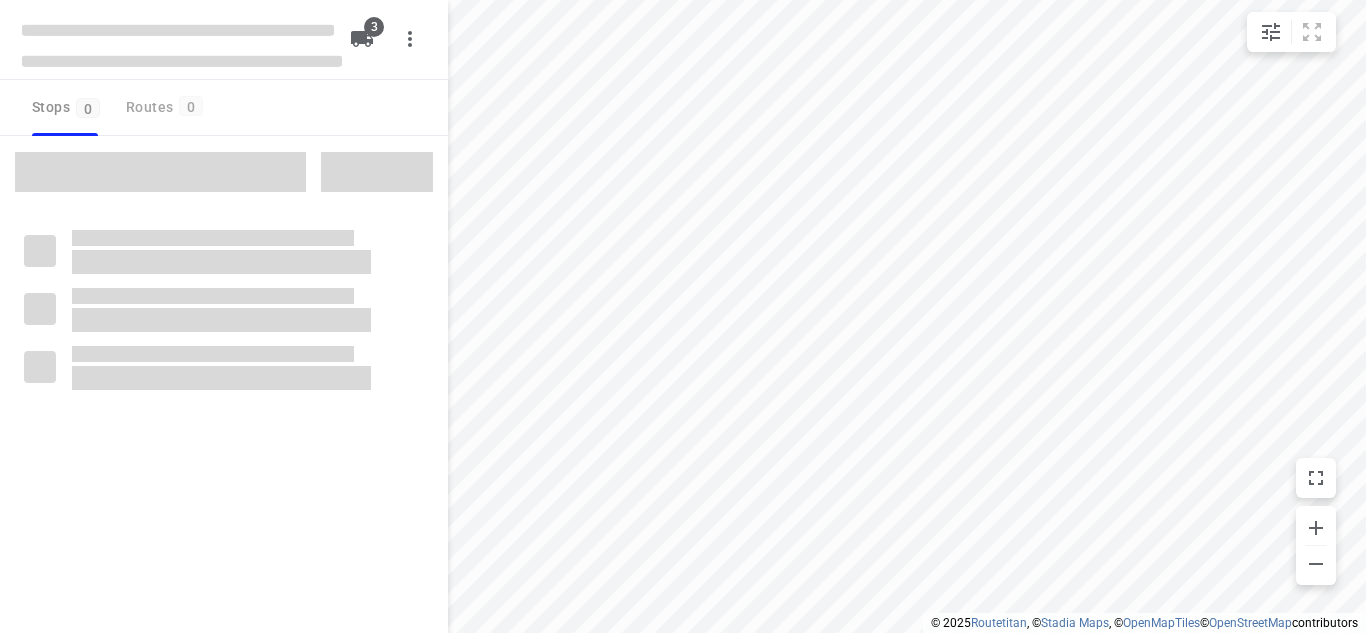 type on "distance" 